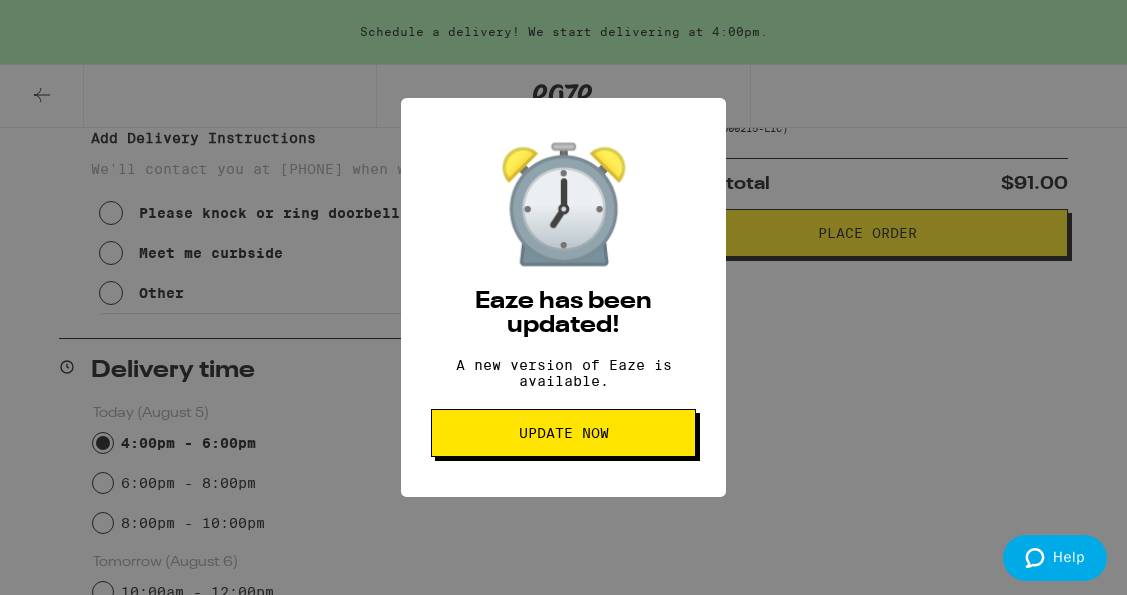scroll, scrollTop: 435, scrollLeft: 0, axis: vertical 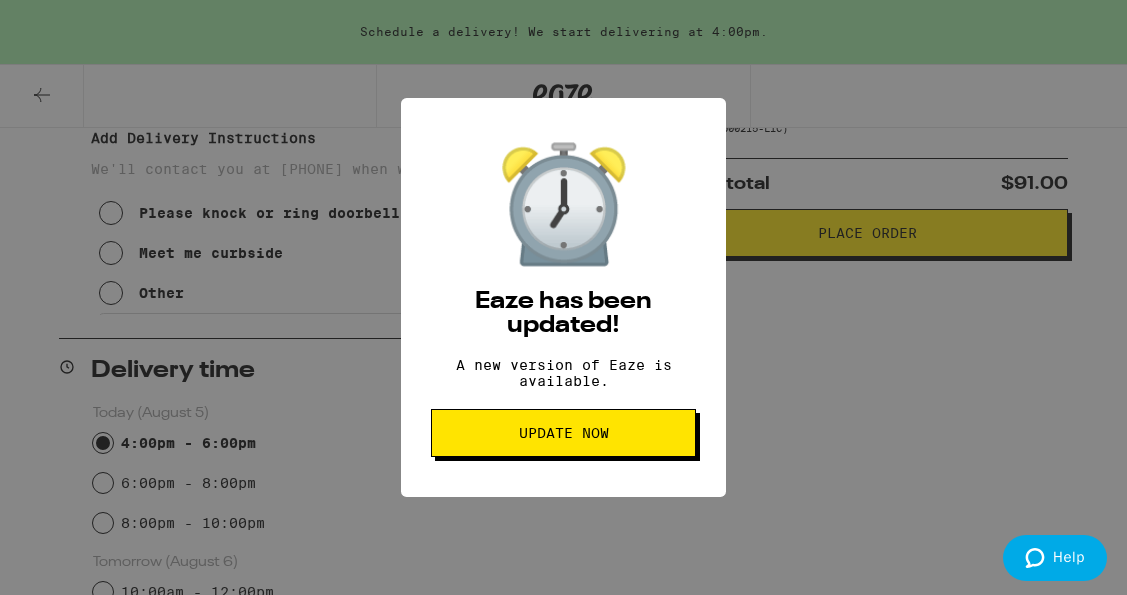 click on "⏰ Eaze has been updated! A new version of Eaze is available. Update Now" at bounding box center [563, 297] 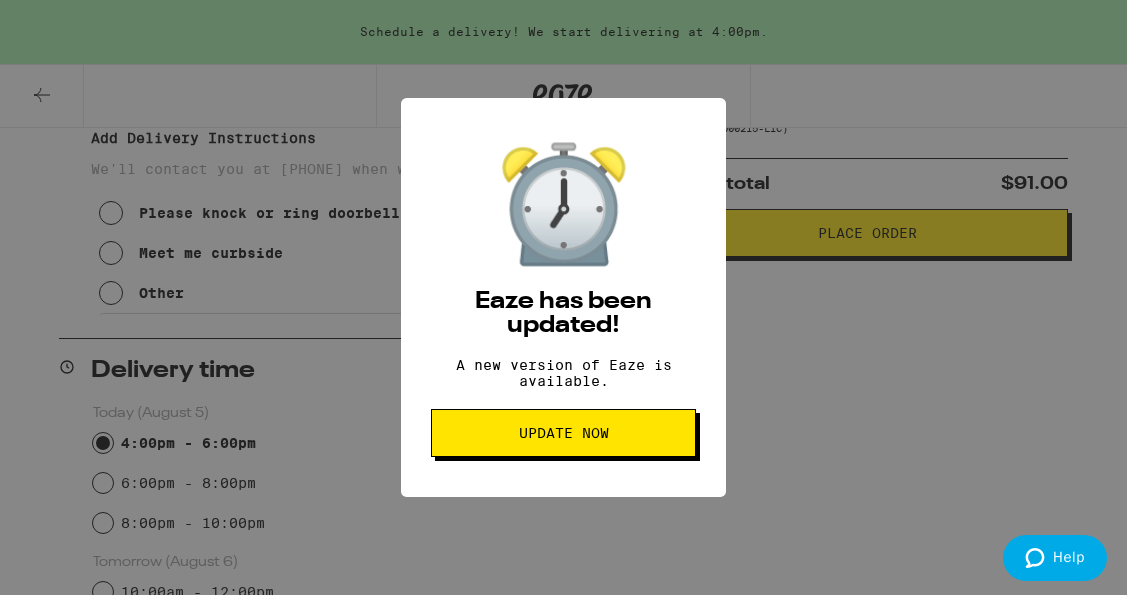 click on "Update Now" at bounding box center [563, 433] 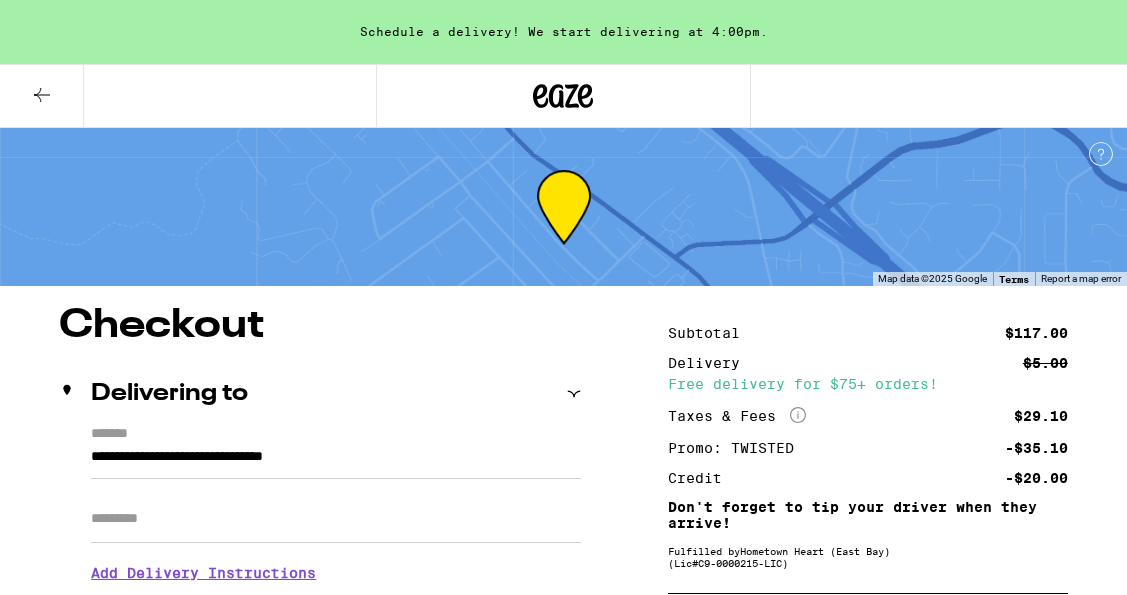scroll, scrollTop: 0, scrollLeft: 0, axis: both 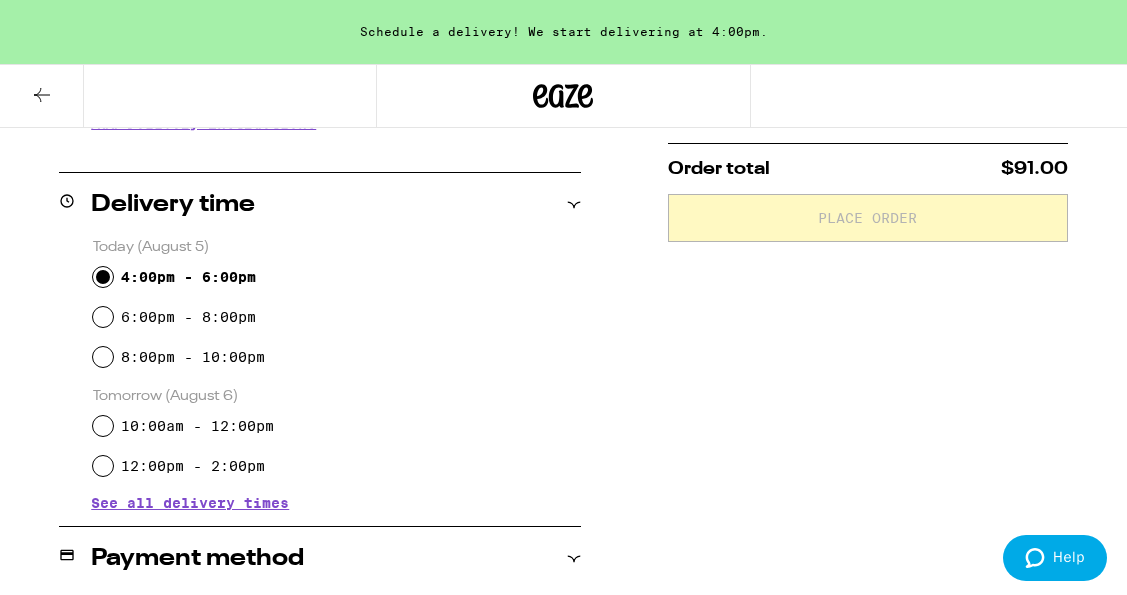 click on "4:00pm - 6:00pm" at bounding box center (103, 277) 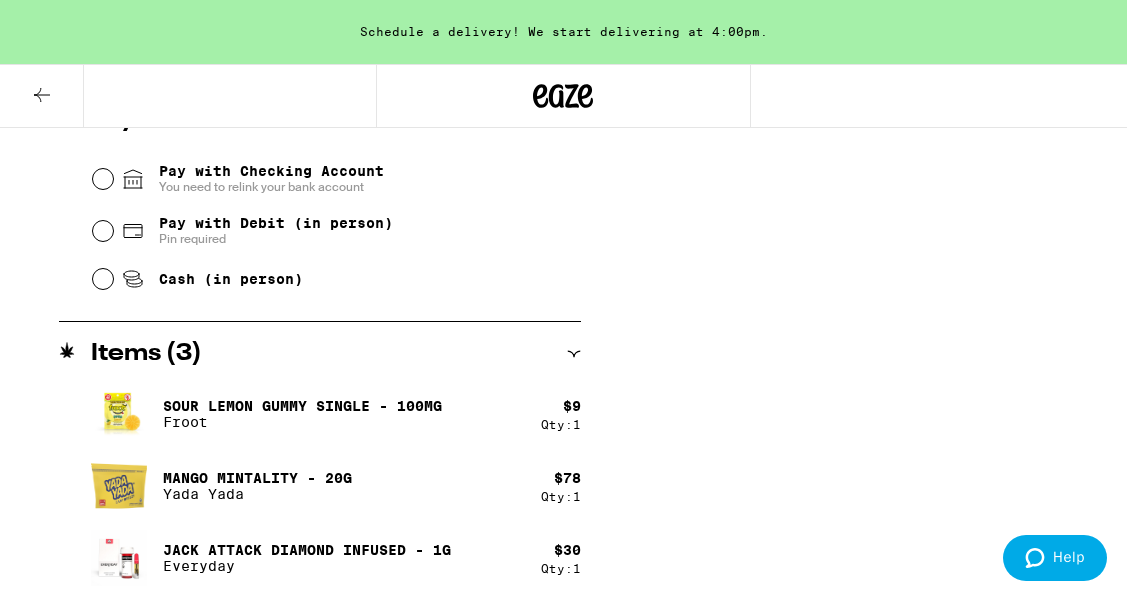 scroll, scrollTop: 897, scrollLeft: 0, axis: vertical 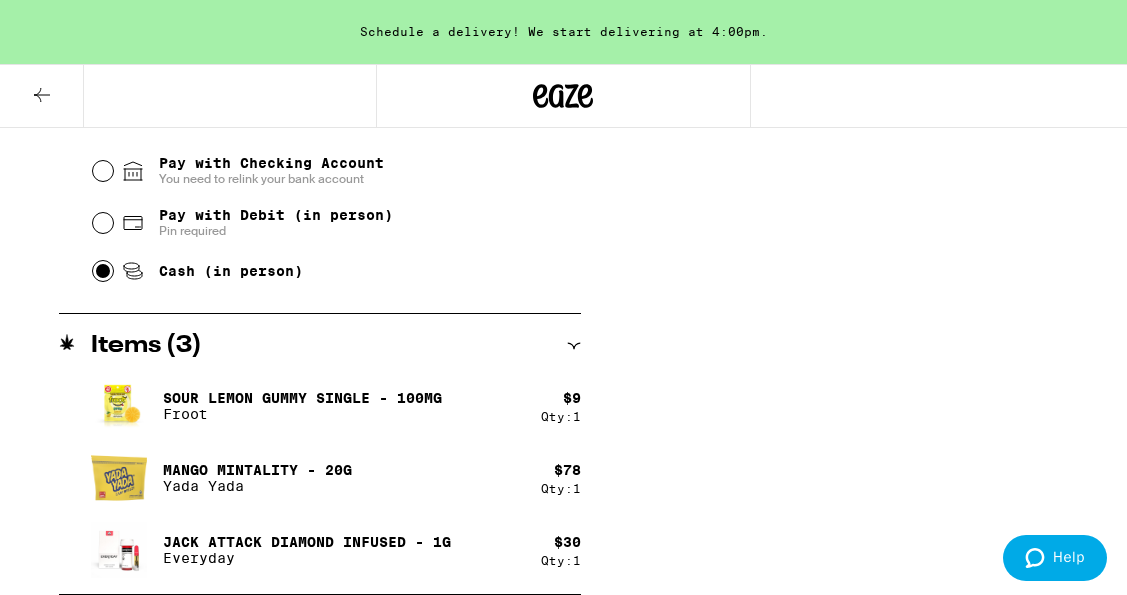 click on "Cash (in person)" at bounding box center [103, 271] 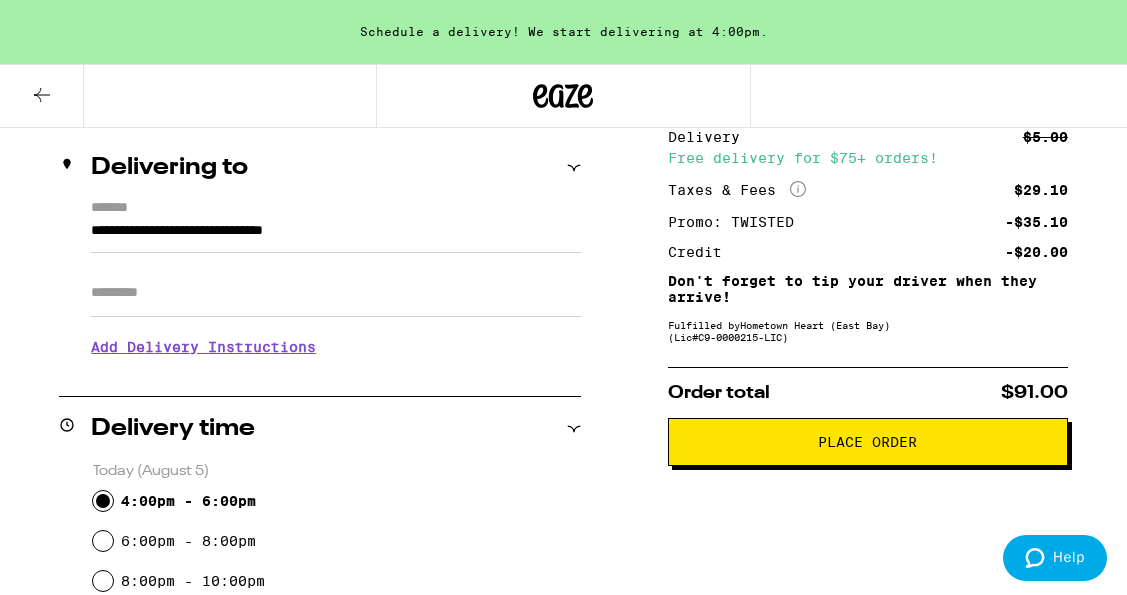 scroll, scrollTop: 269, scrollLeft: 0, axis: vertical 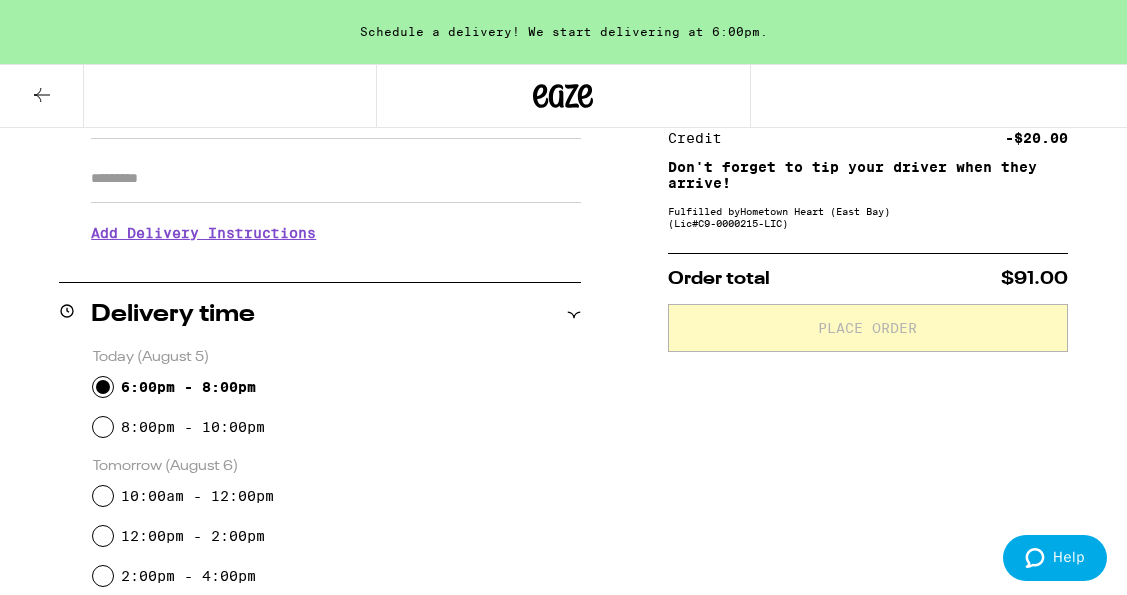 click on "6:00pm - 8:00pm" at bounding box center [103, 387] 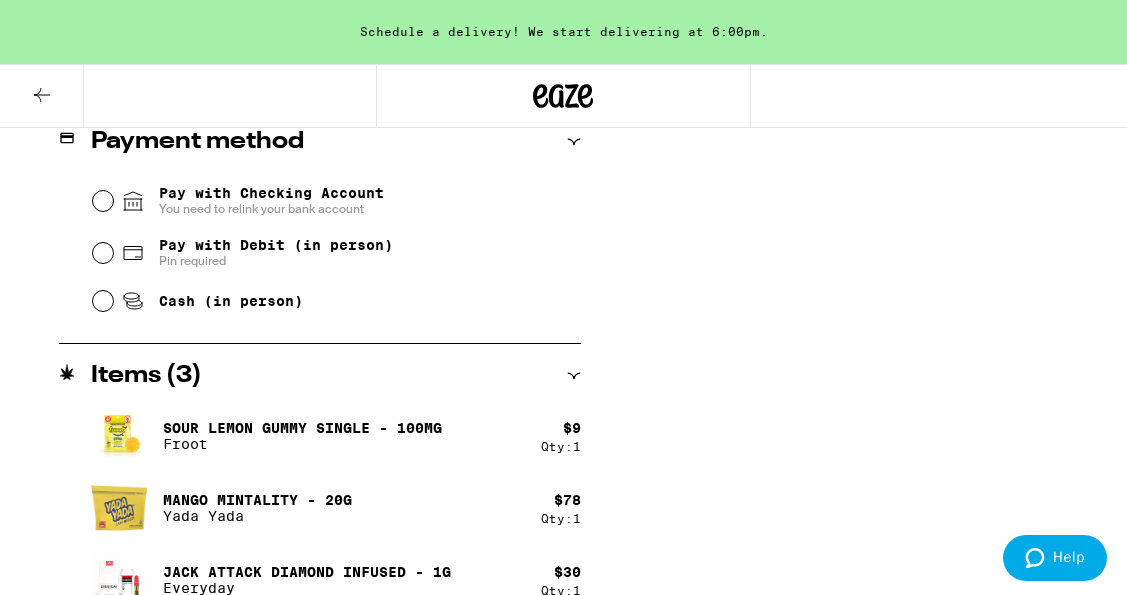 scroll, scrollTop: 897, scrollLeft: 0, axis: vertical 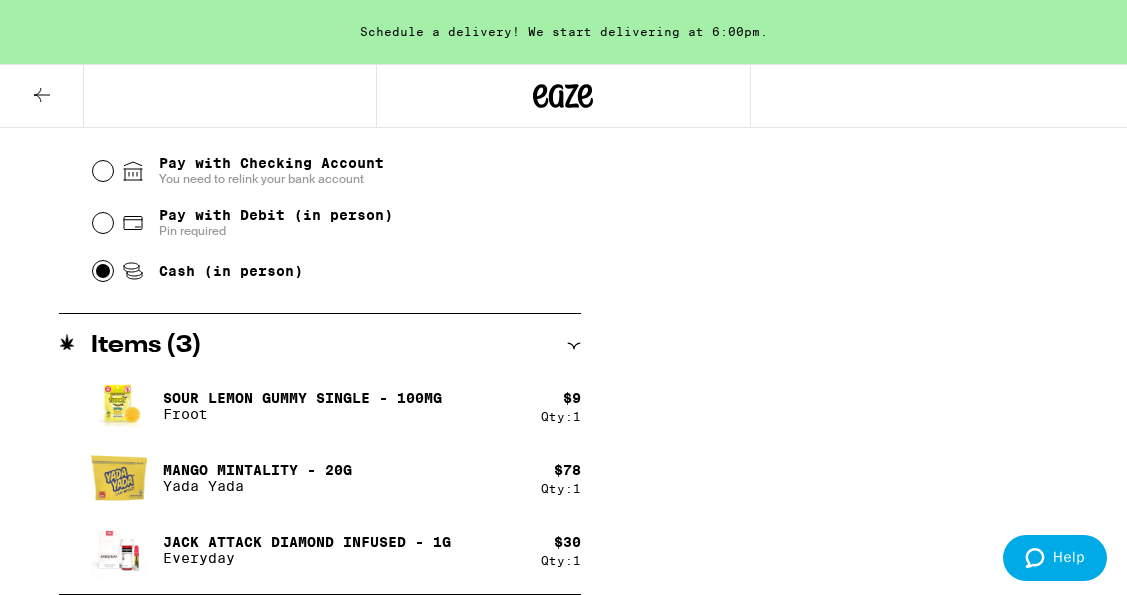 click on "Cash (in person)" at bounding box center (103, 271) 